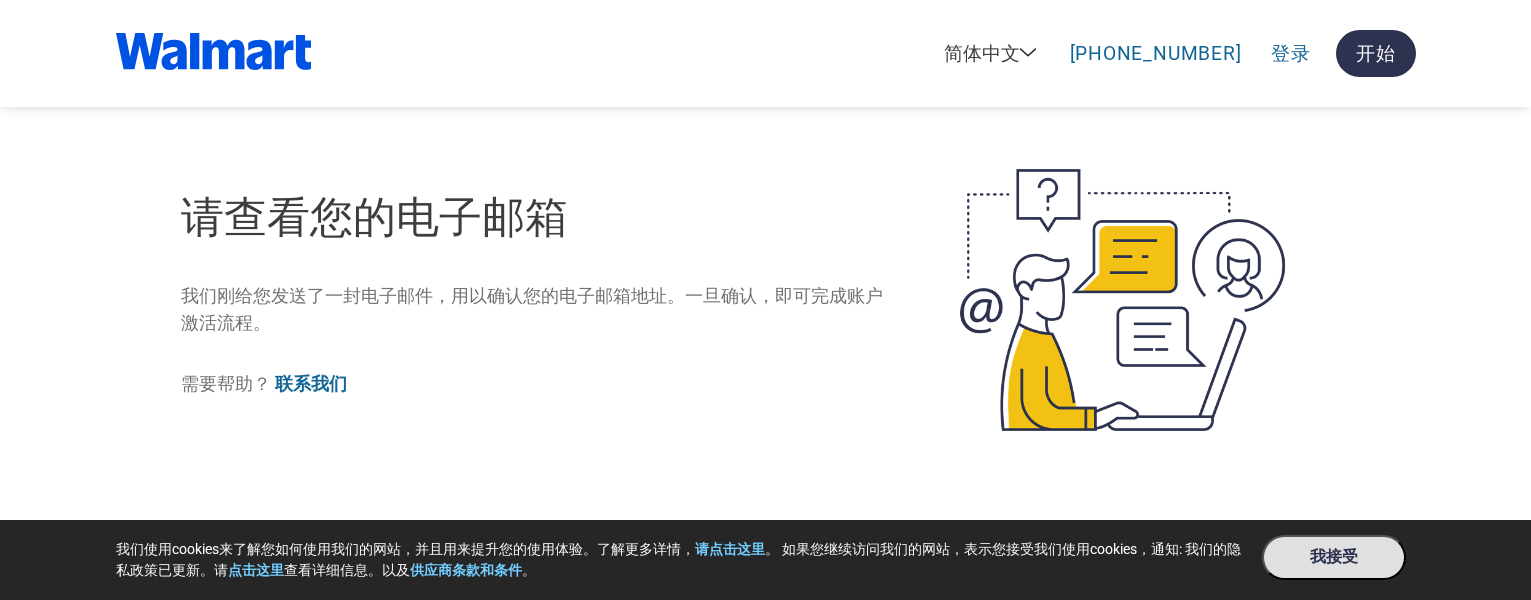 select on "zh-CN" 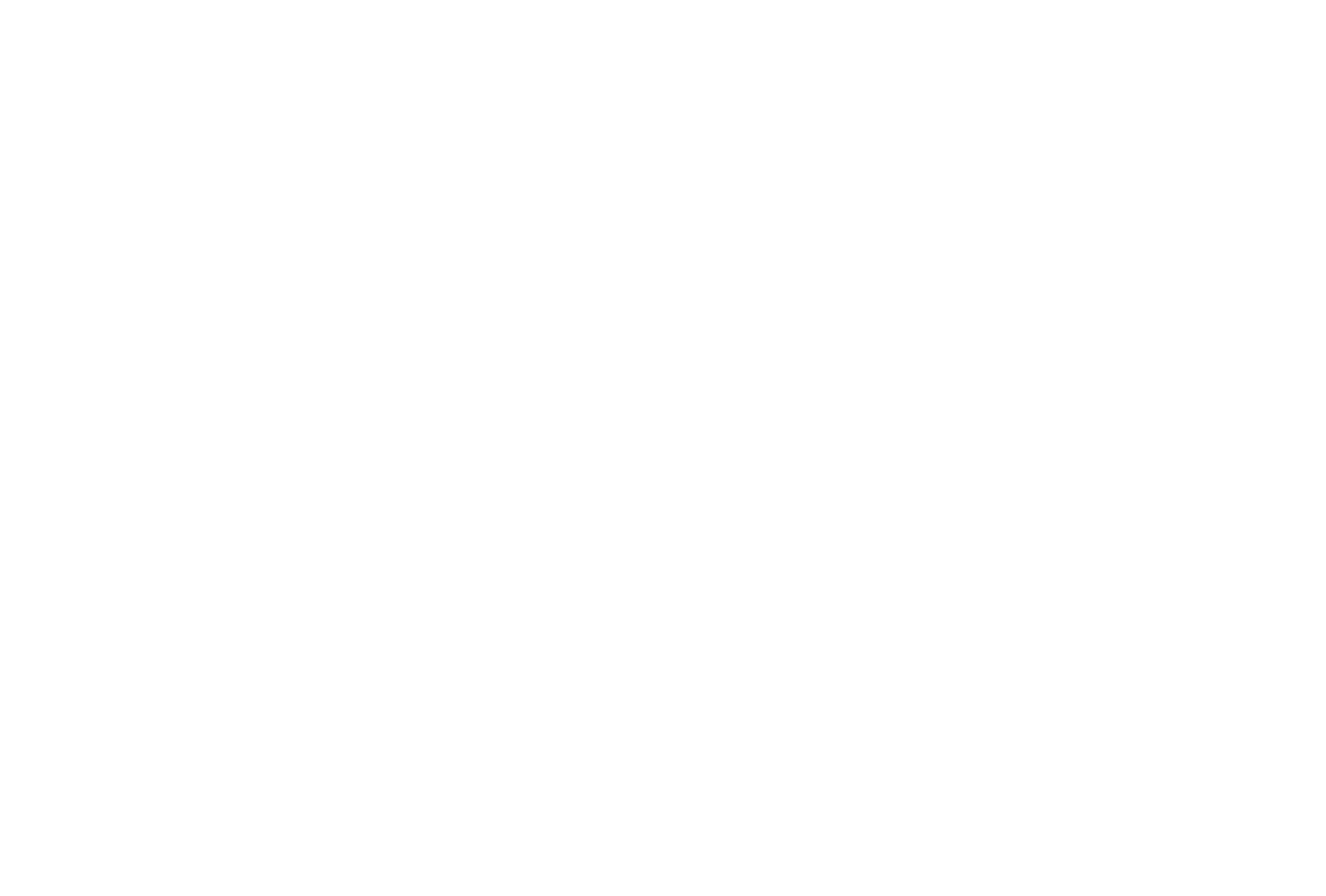 scroll, scrollTop: 0, scrollLeft: 0, axis: both 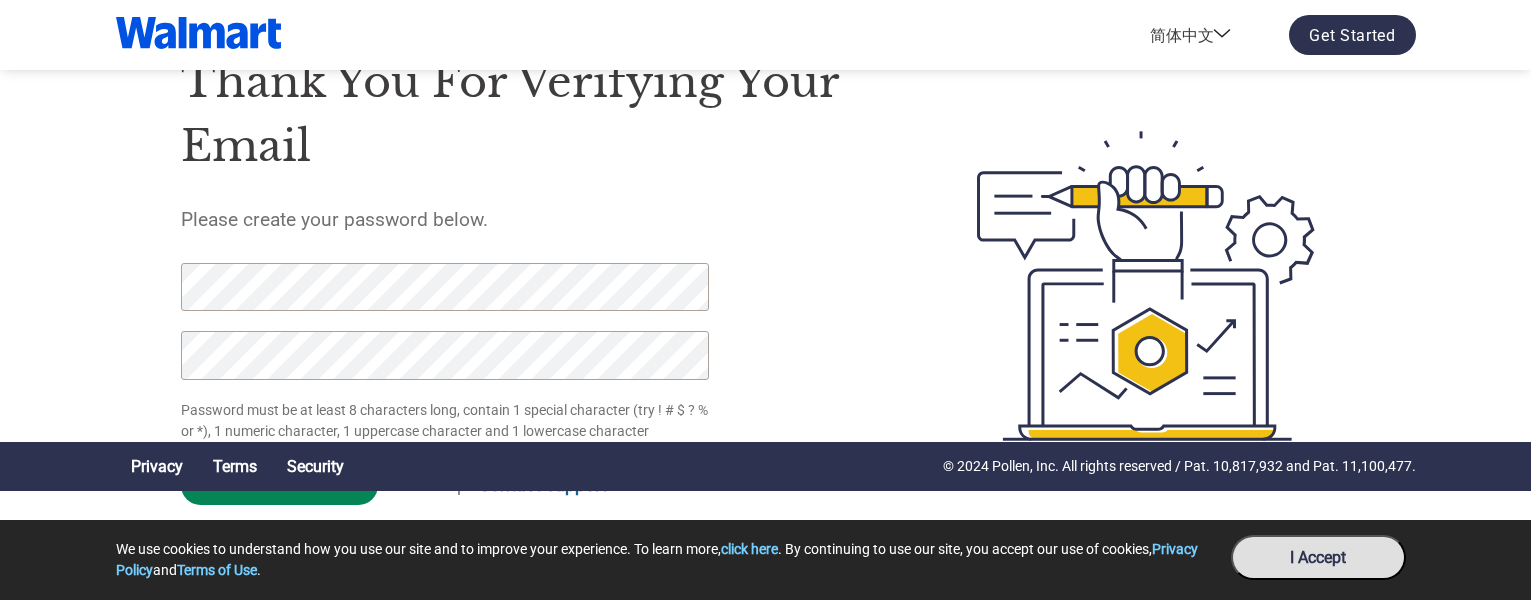click on "Set Password" 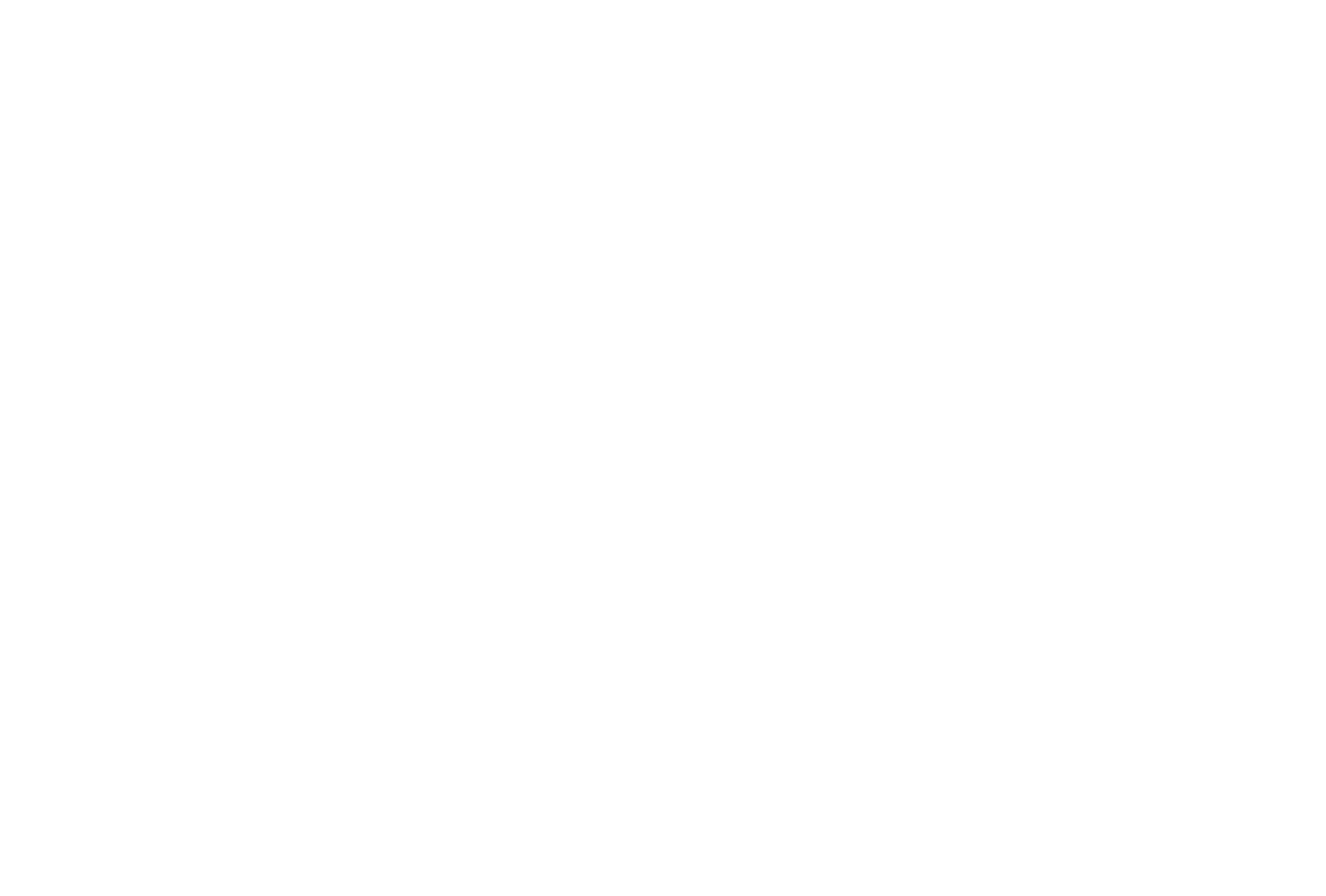 scroll, scrollTop: 0, scrollLeft: 0, axis: both 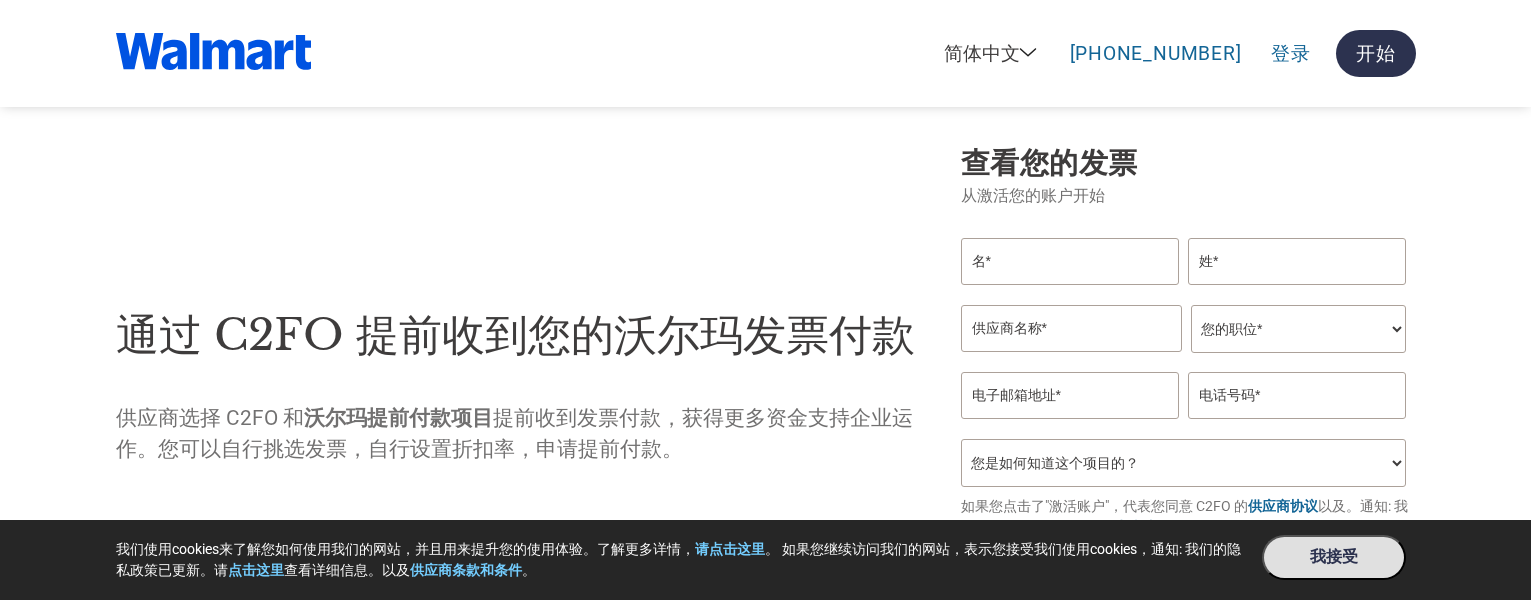 click at bounding box center (1070, 261) 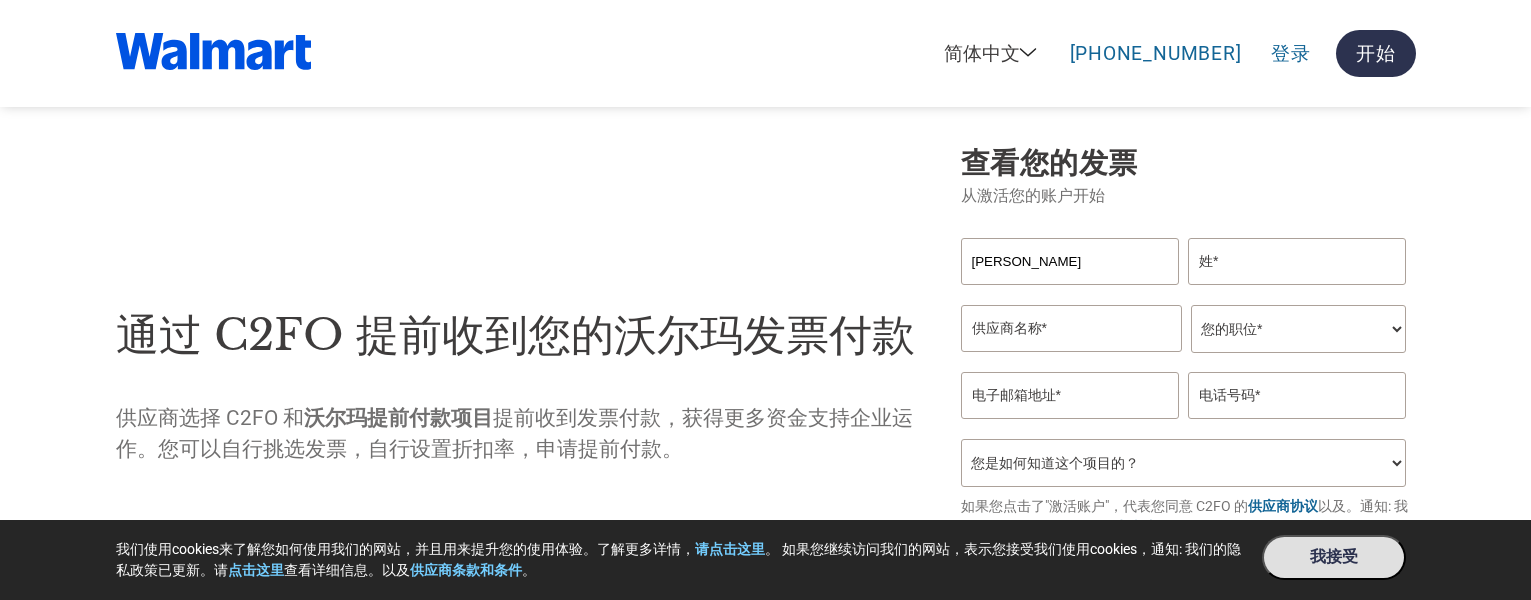 type on "[PERSON_NAME]" 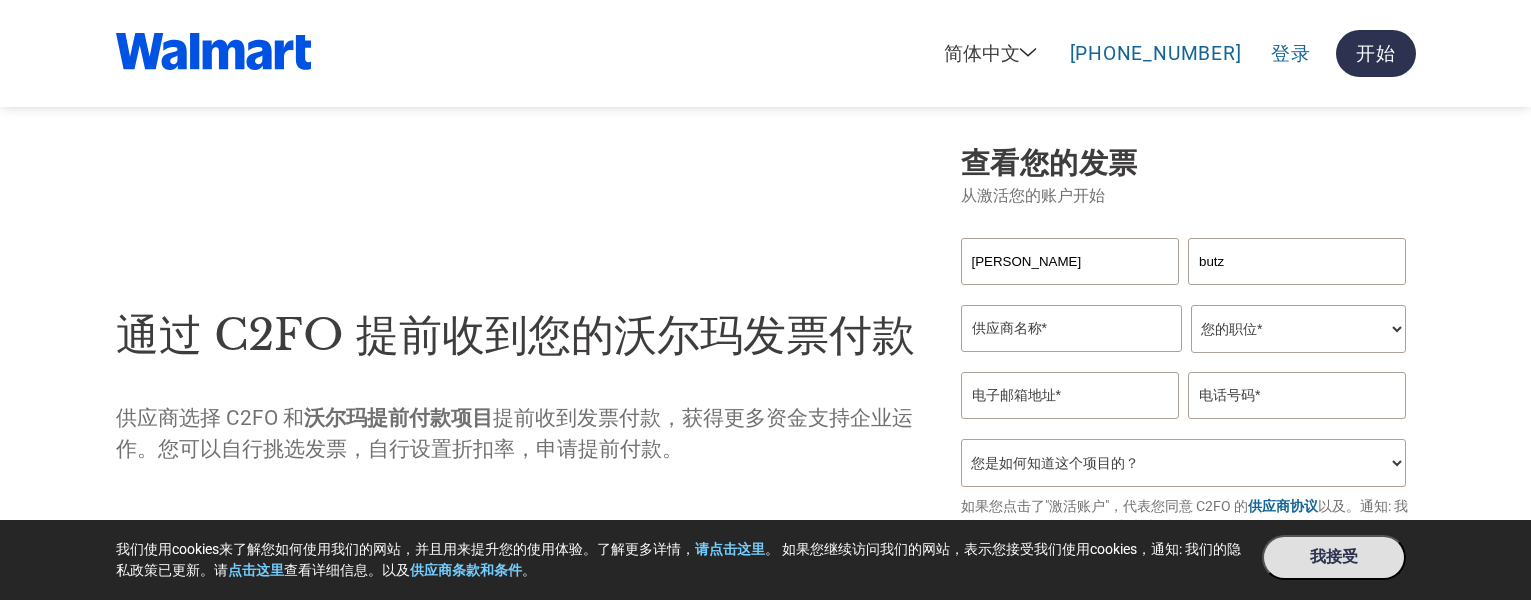 type on "butz" 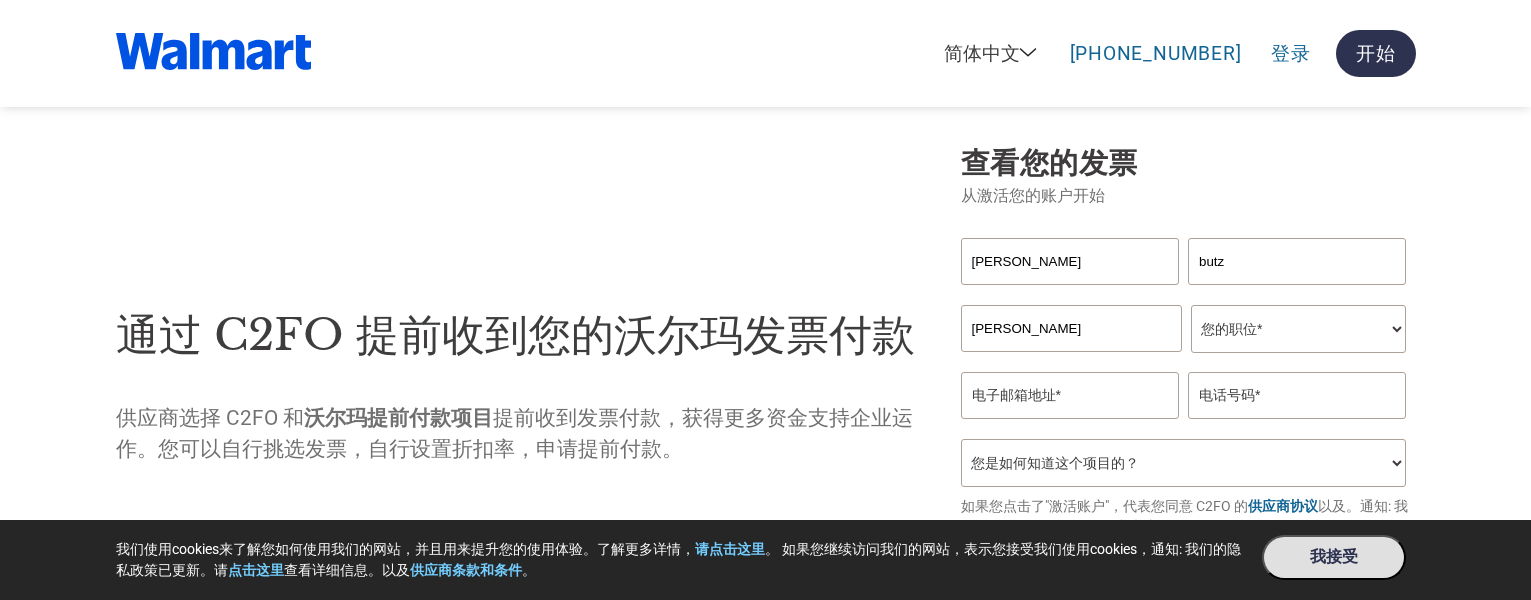 type on "[PERSON_NAME]" 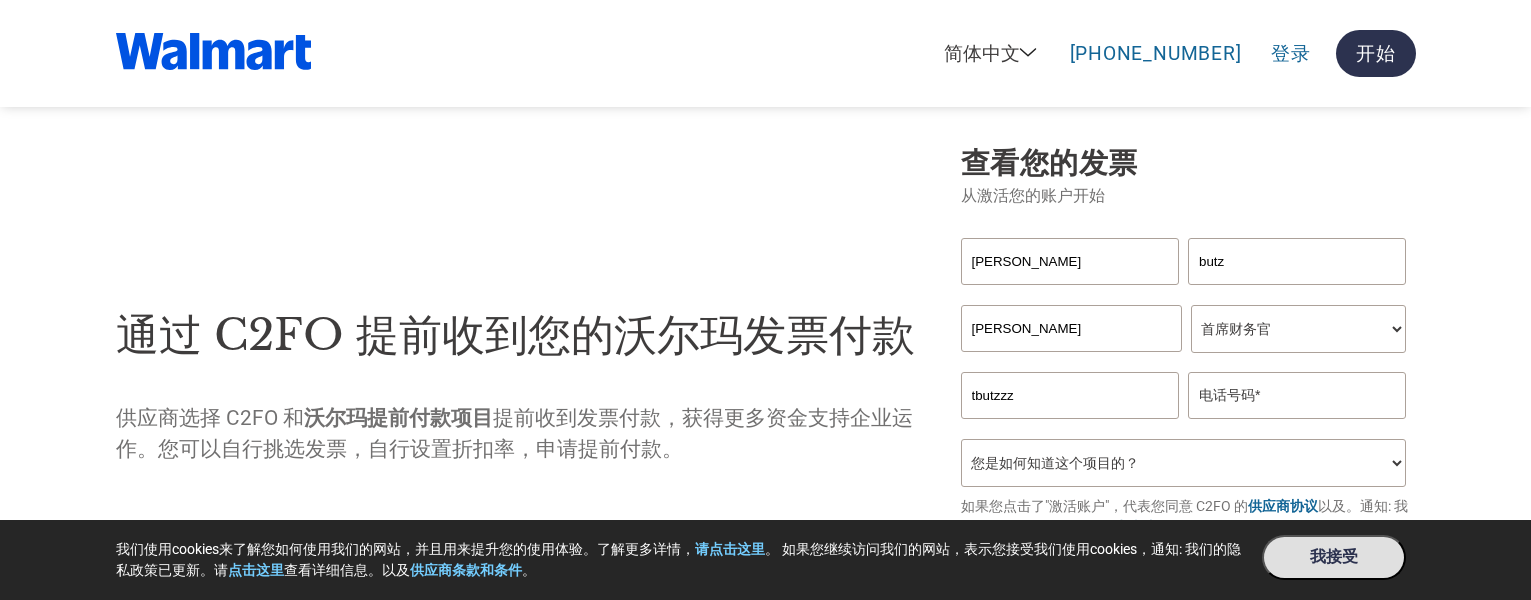 type on "[EMAIL_ADDRESS][DOMAIN_NAME]" 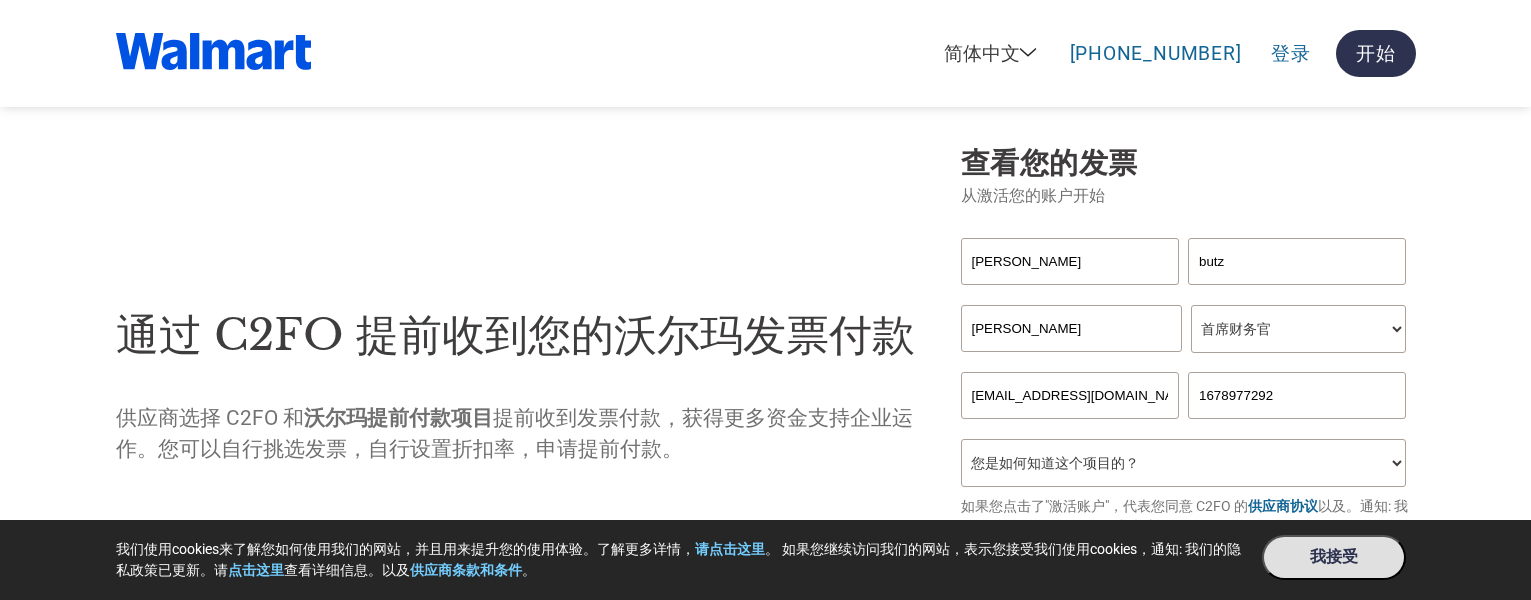 click on "1678977292" at bounding box center (1297, 395) 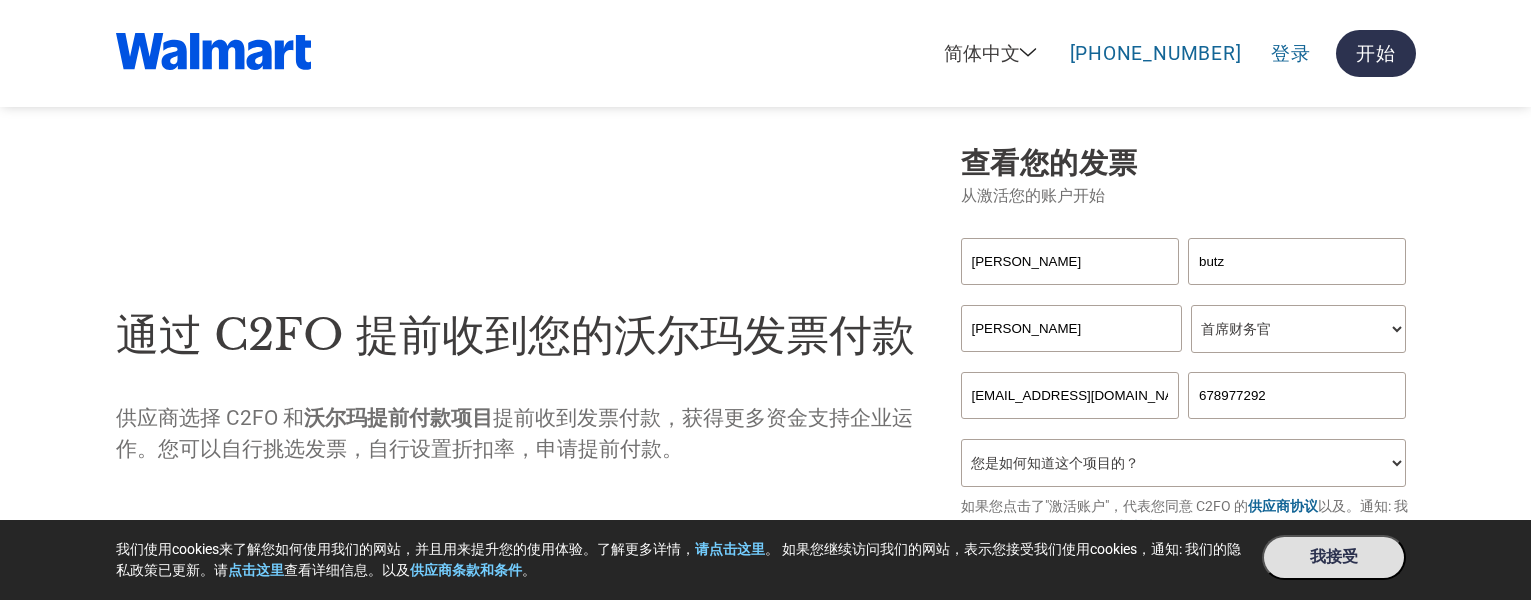type on "678977292" 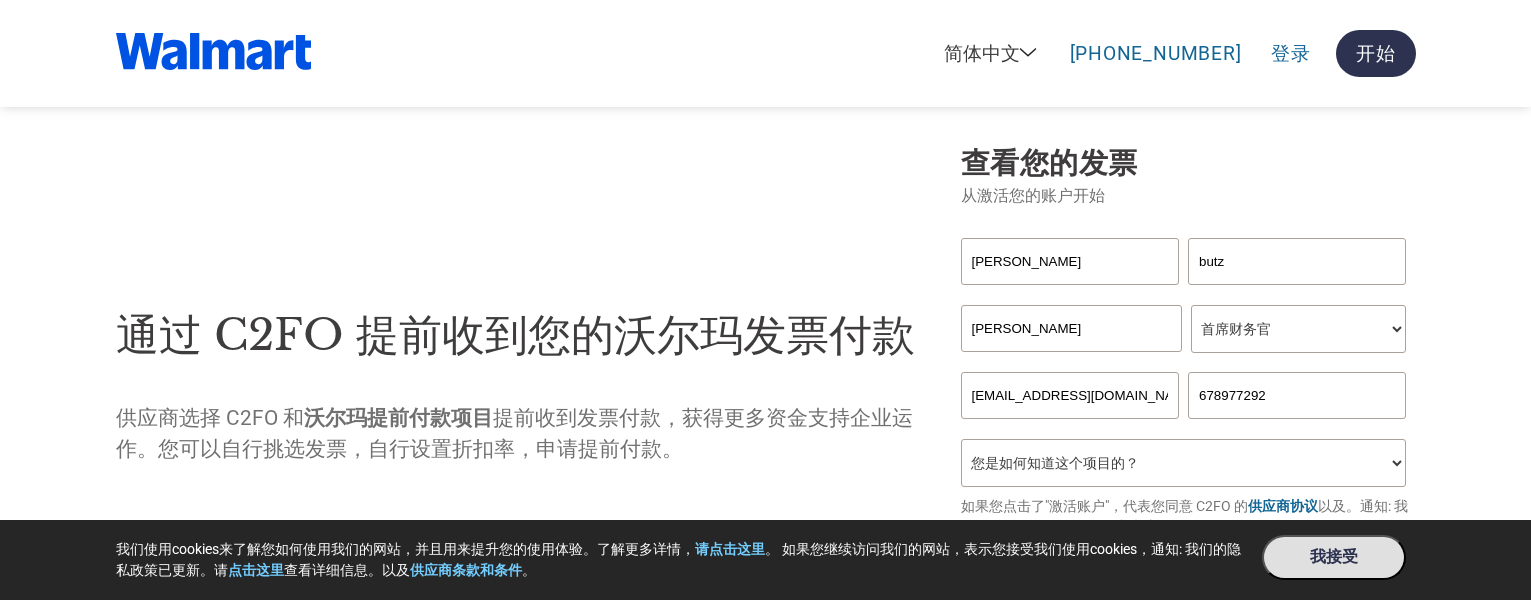 click on "您是如何知道这个项目的？ 从我的客户处得知 收到了电子邮件 社交媒体 在线搜索 家人/朋友/熟人 在一次活动中 其他" at bounding box center (1184, 463) 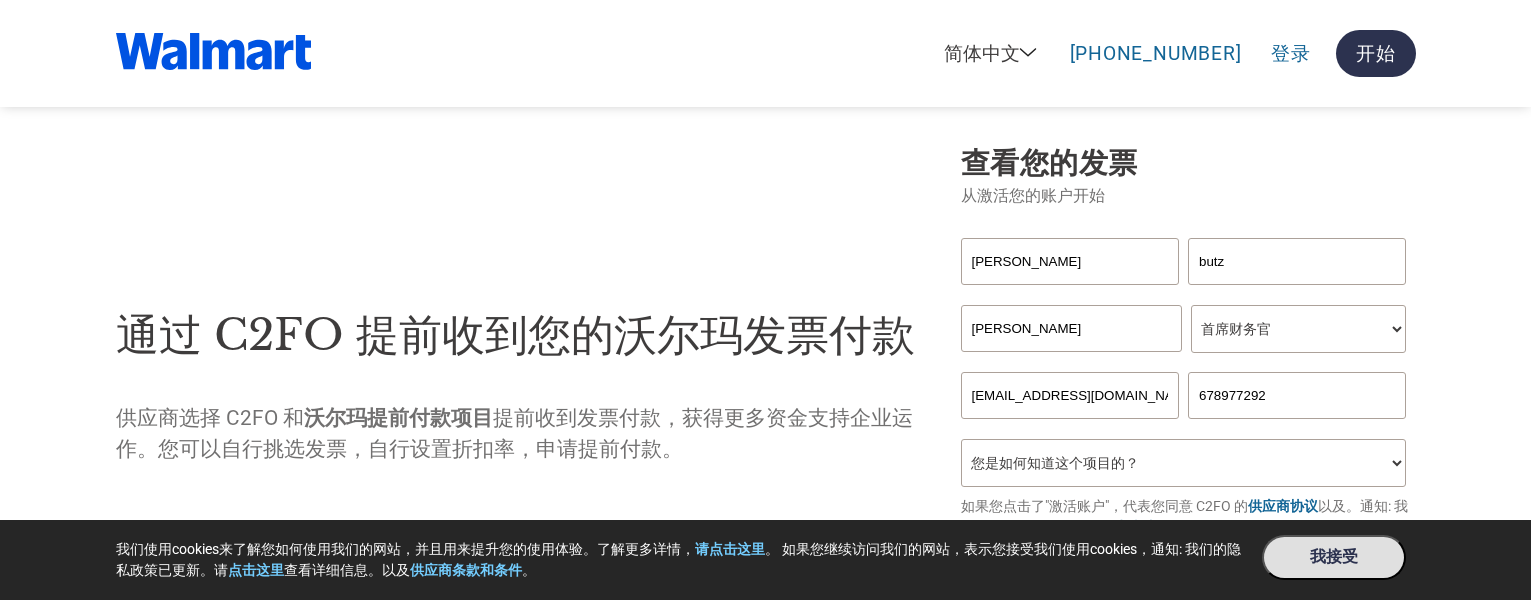 select on "Received a Letter" 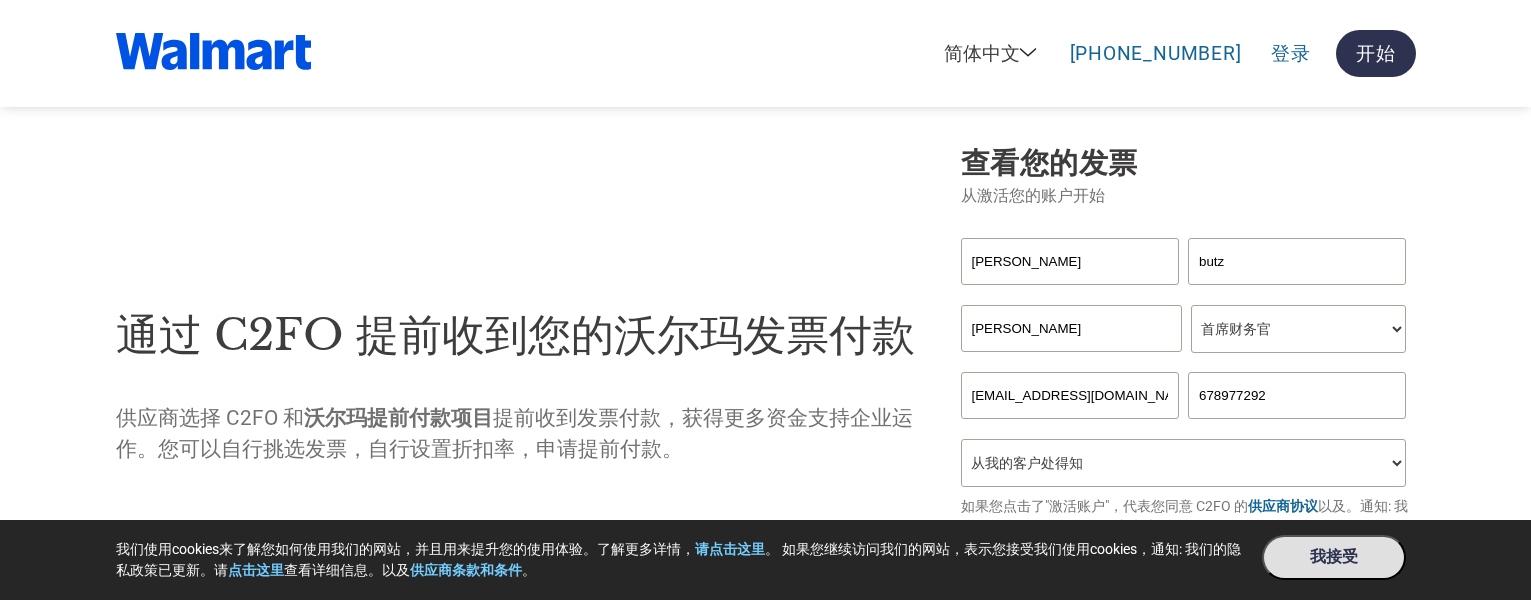 click on "供应商选择 C2FO 和 沃尔玛提前付款项目 提前收到发票付款，获得更多资金支持企业运作。您可以自行挑选发票，自行设置折扣率，申请提前付款。" at bounding box center [528, 434] 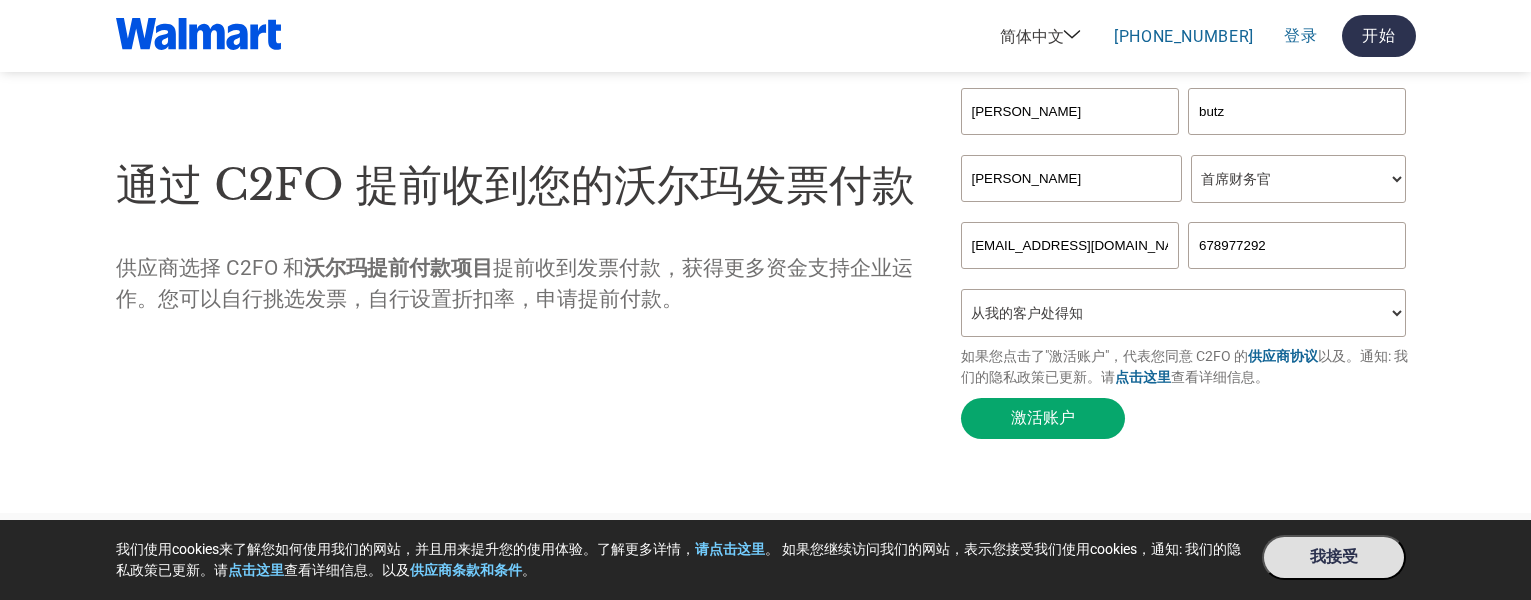 scroll, scrollTop: 160, scrollLeft: 0, axis: vertical 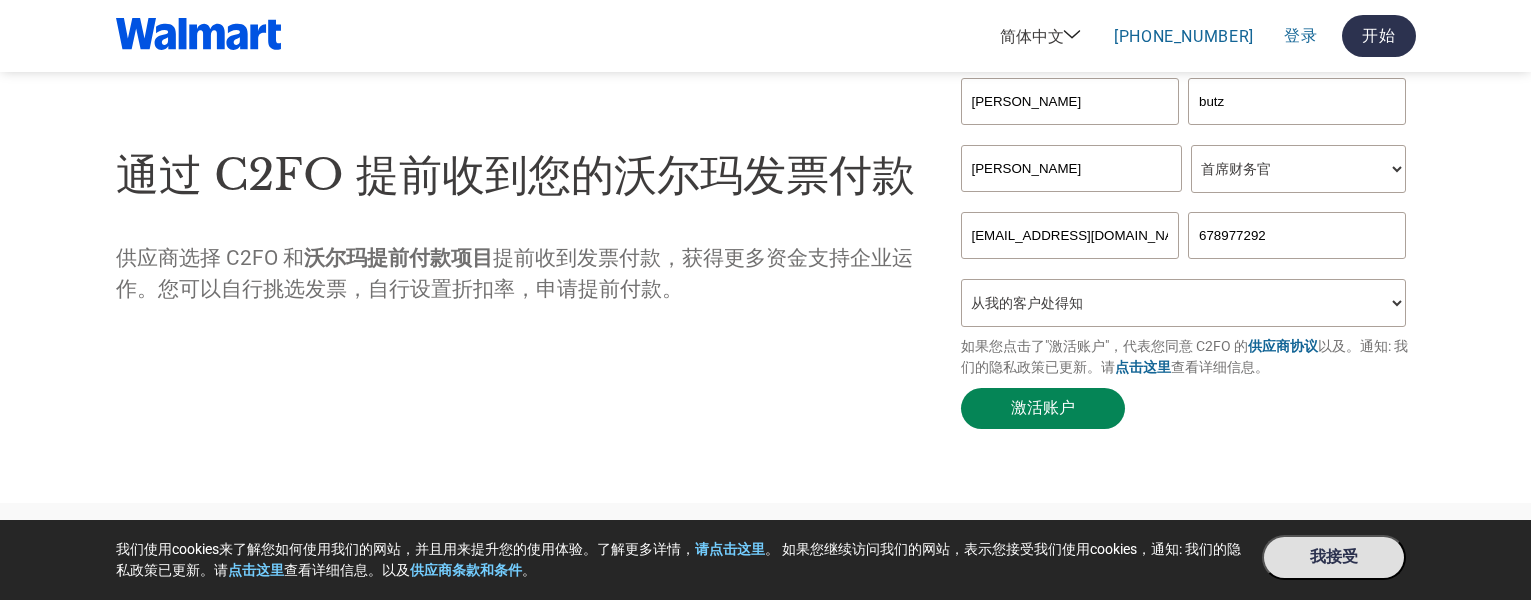 click on "激活账户" at bounding box center [1043, 408] 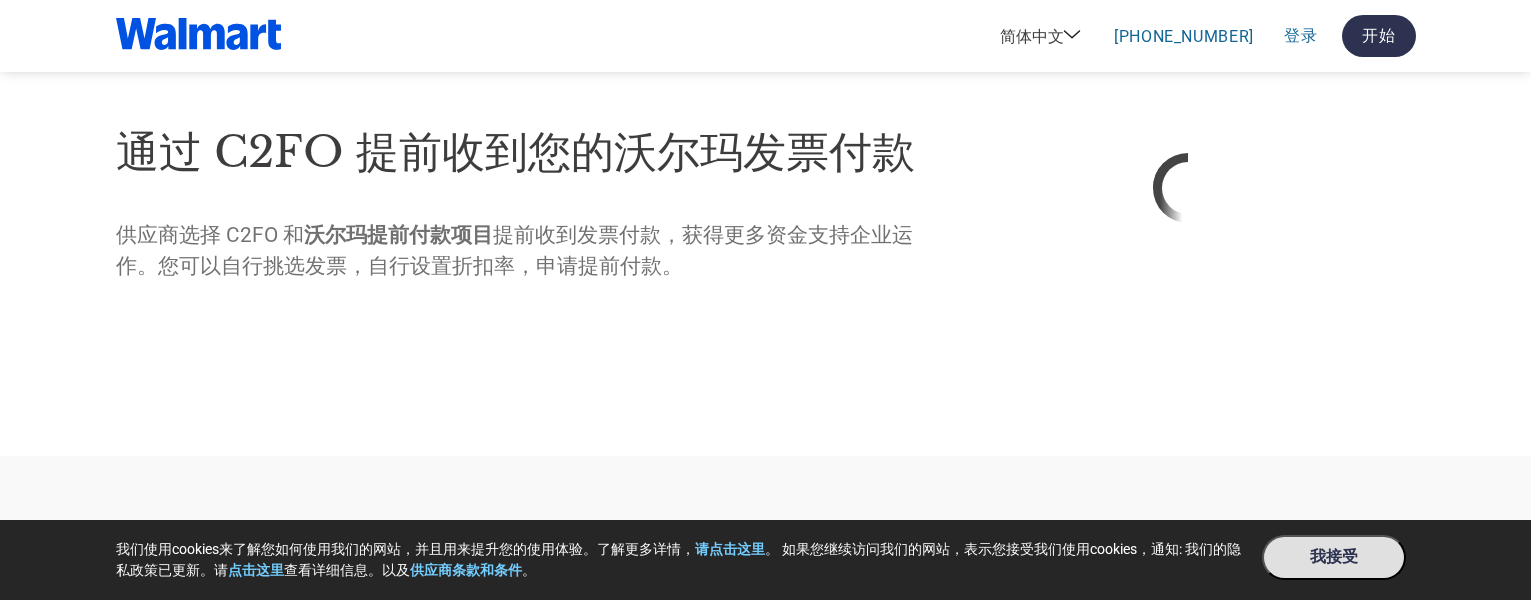 scroll, scrollTop: 133, scrollLeft: 0, axis: vertical 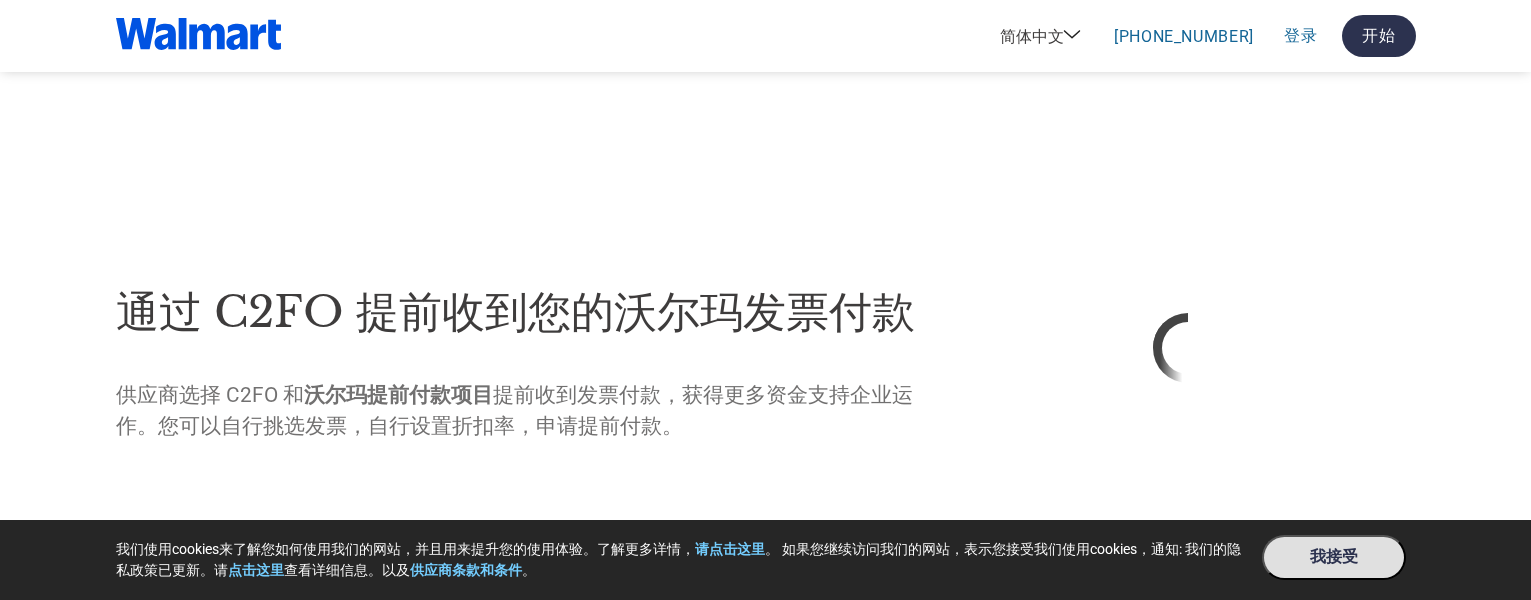 select on "zh-CN" 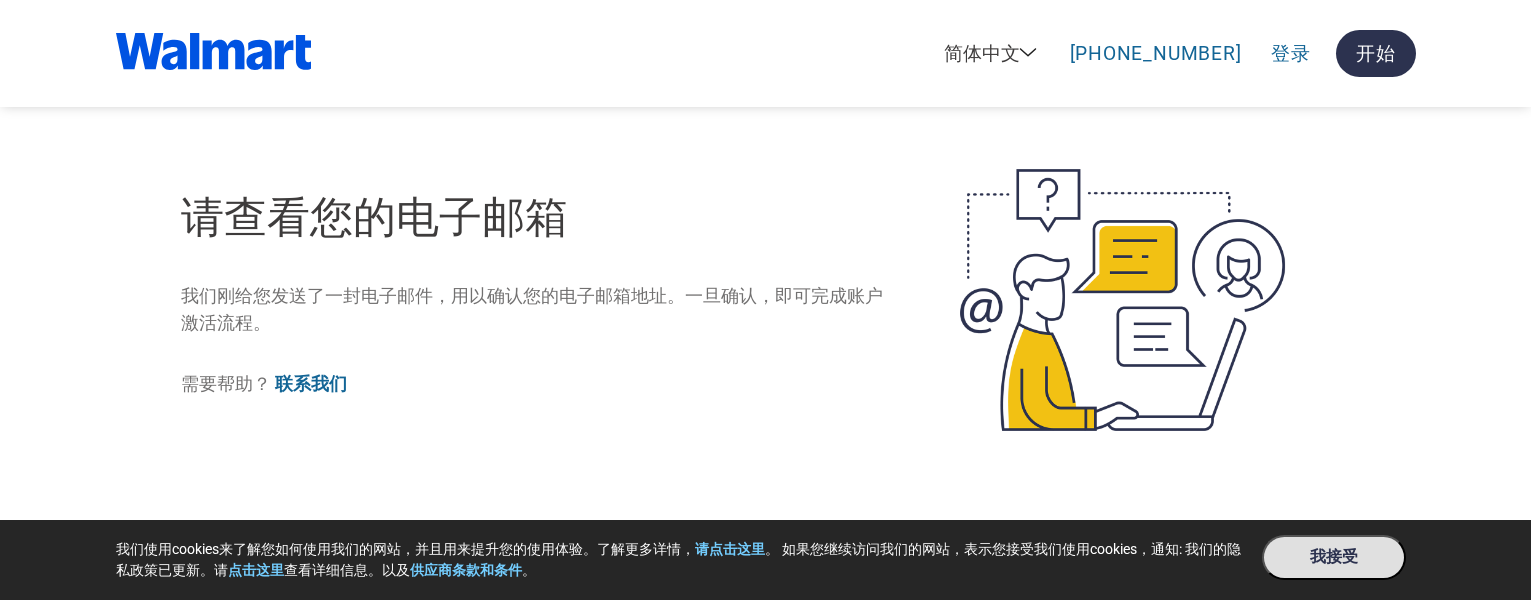 click on "需要帮助？   联系我们" at bounding box center [535, 384] 